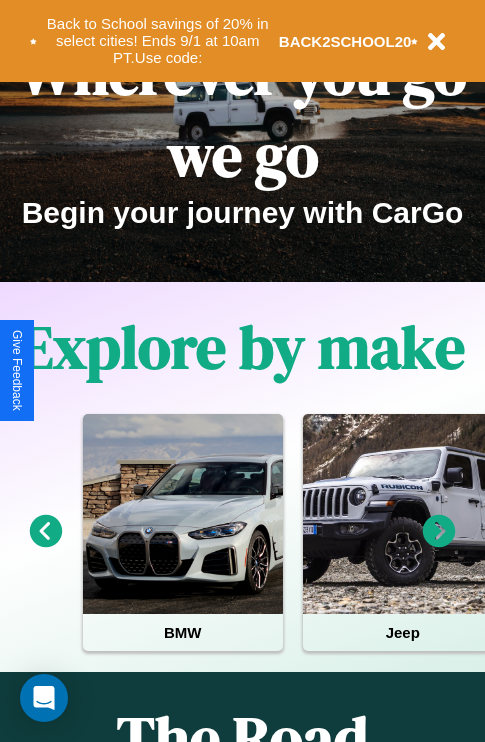 scroll, scrollTop: 308, scrollLeft: 0, axis: vertical 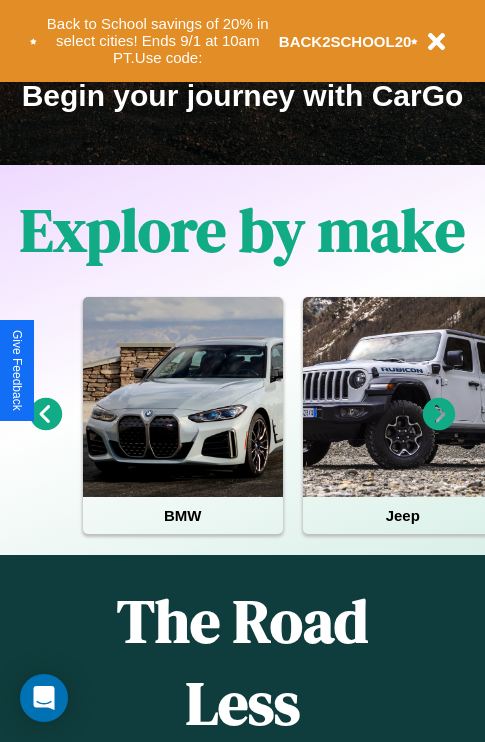 click 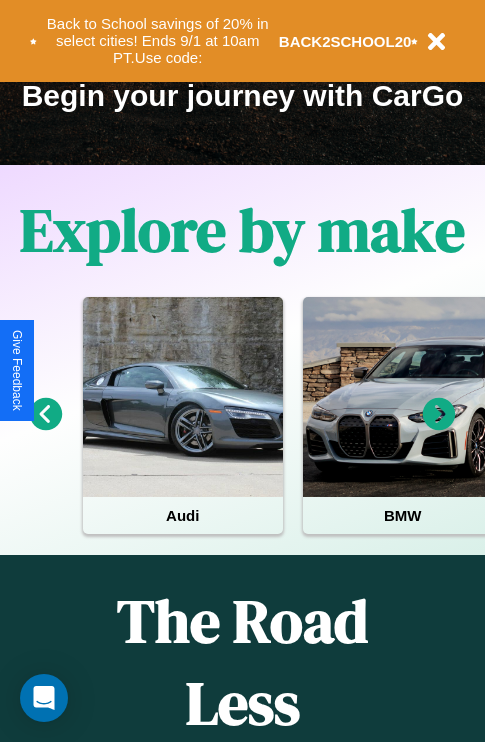 click 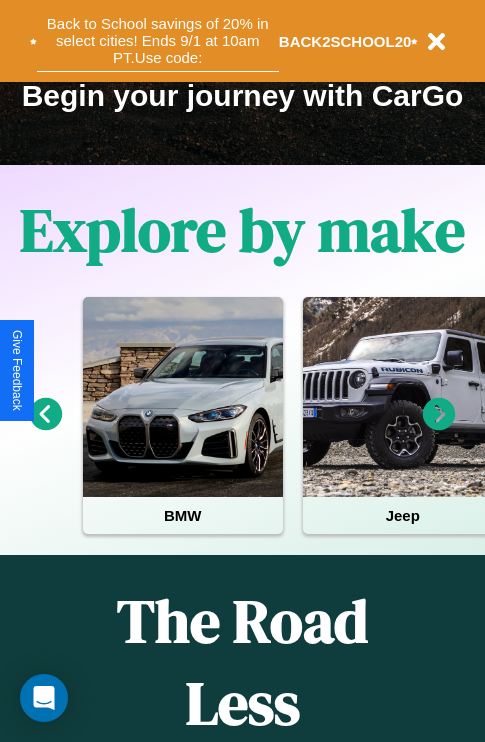 click on "Back to School savings of 20% in select cities! Ends 9/1 at 10am PT.  Use code:" at bounding box center (158, 41) 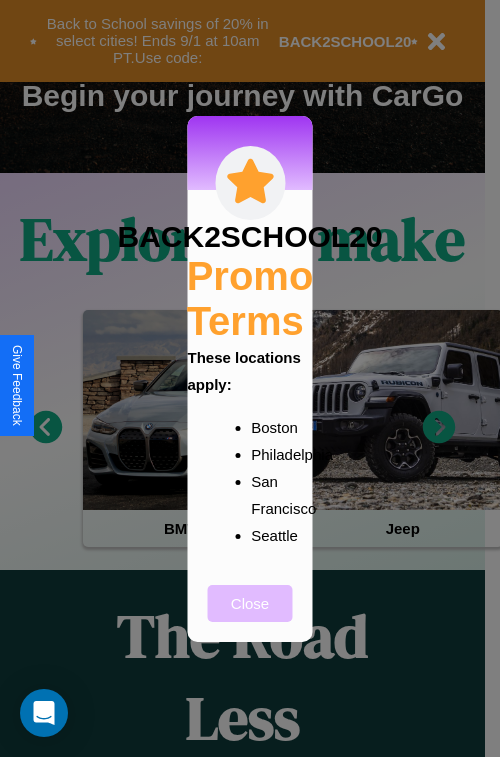 click on "Close" at bounding box center (250, 603) 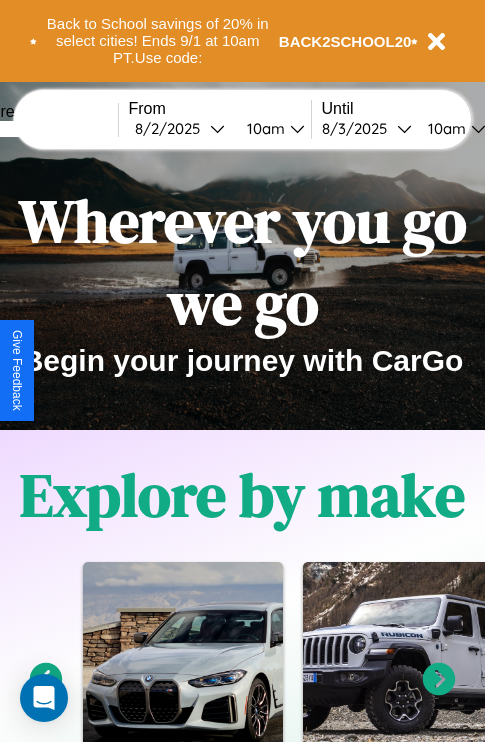 scroll, scrollTop: 0, scrollLeft: 0, axis: both 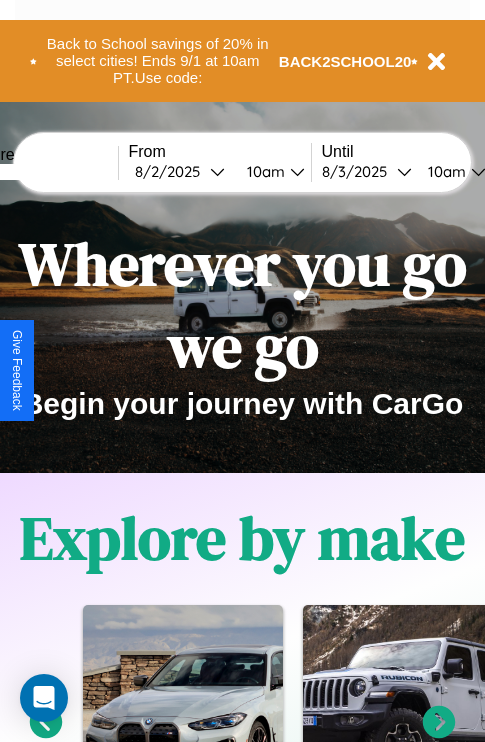 click at bounding box center [43, 172] 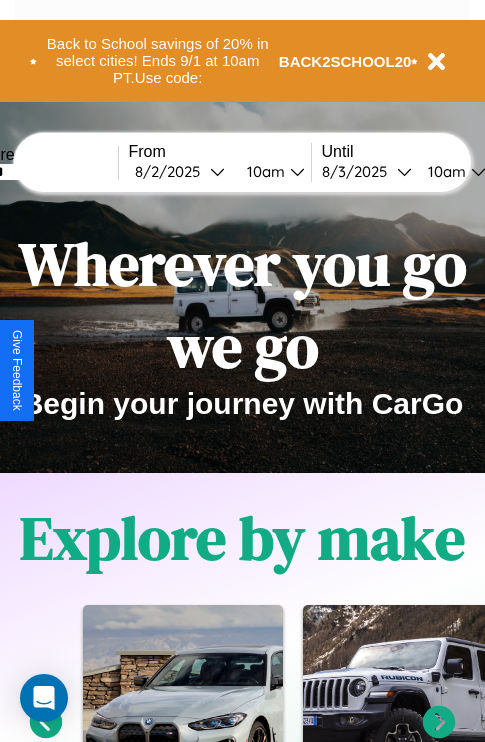 type on "******" 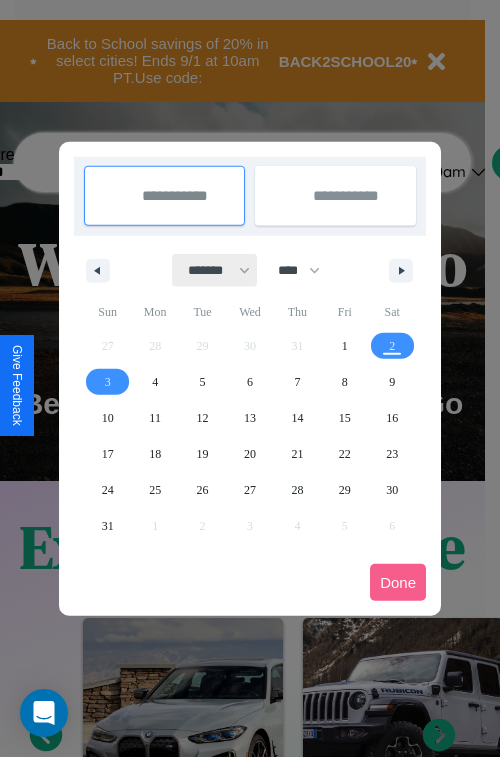 click on "******* ******** ***** ***** *** **** **** ****** ********* ******* ******** ********" at bounding box center (215, 270) 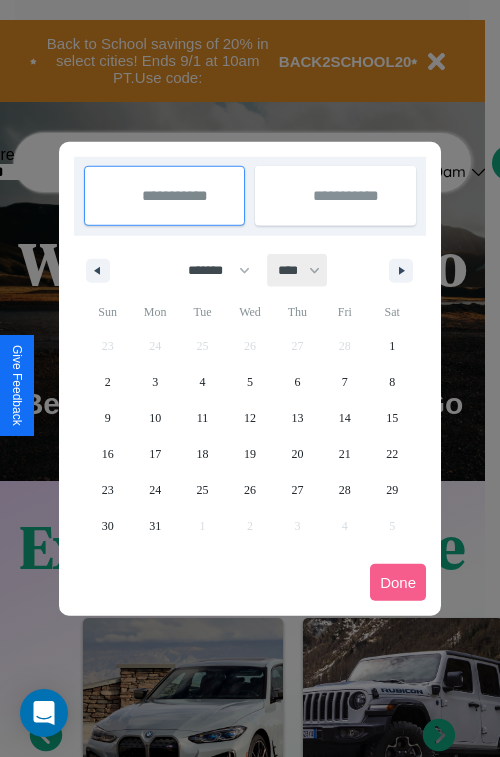 click on "**** **** **** **** **** **** **** **** **** **** **** **** **** **** **** **** **** **** **** **** **** **** **** **** **** **** **** **** **** **** **** **** **** **** **** **** **** **** **** **** **** **** **** **** **** **** **** **** **** **** **** **** **** **** **** **** **** **** **** **** **** **** **** **** **** **** **** **** **** **** **** **** **** **** **** **** **** **** **** **** **** **** **** **** **** **** **** **** **** **** **** **** **** **** **** **** **** **** **** **** **** **** **** **** **** **** **** **** **** **** **** **** **** **** **** **** **** **** **** **** ****" at bounding box center [298, 270] 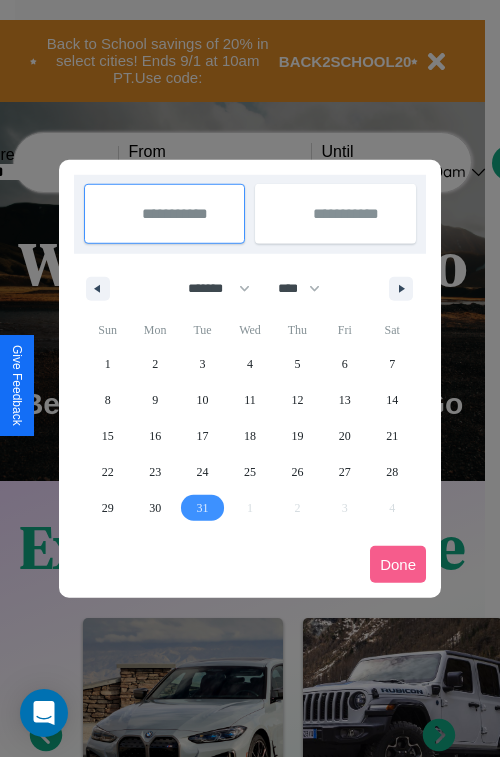click on "31" at bounding box center (203, 508) 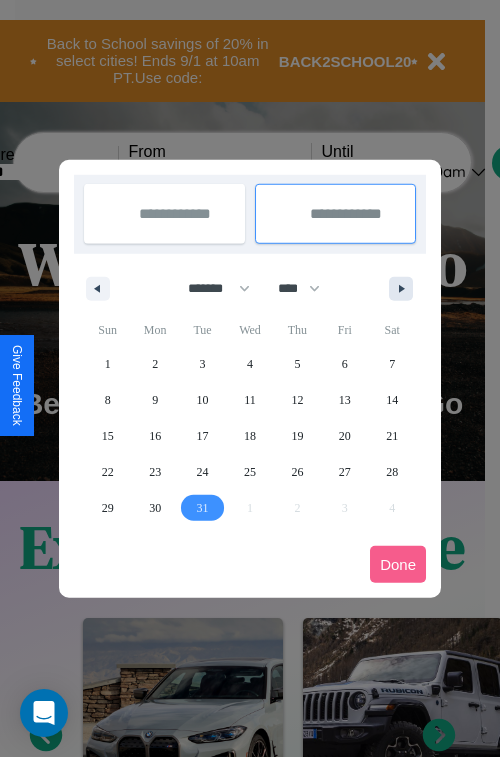 click at bounding box center (405, 289) 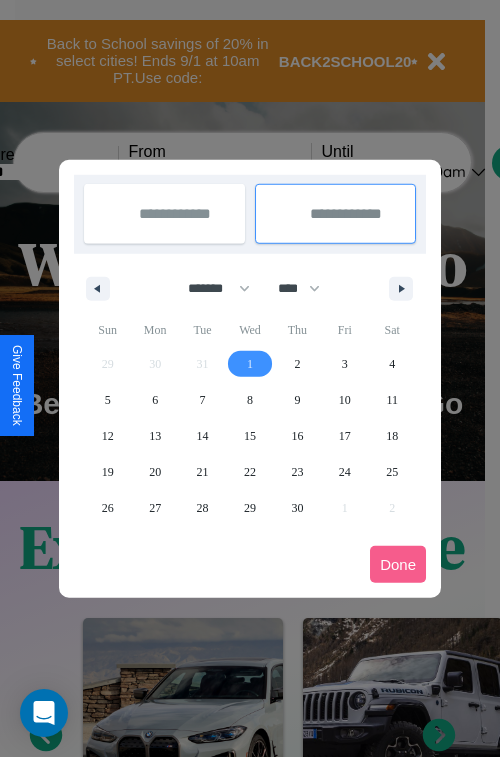 click on "1" at bounding box center (250, 364) 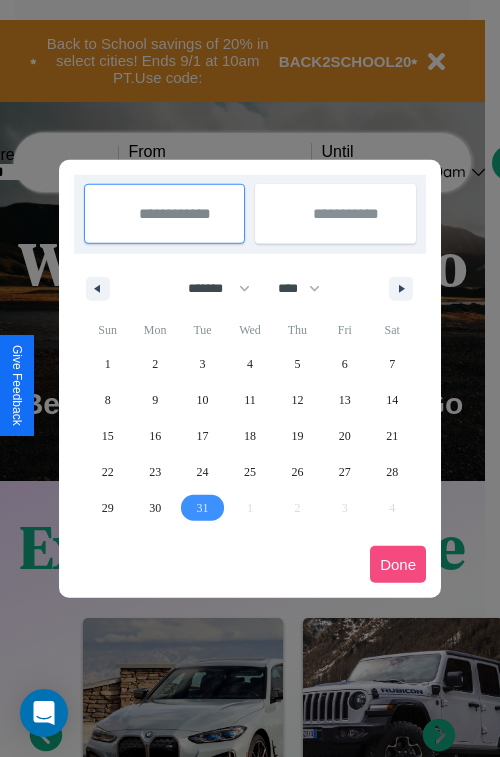click on "Done" at bounding box center (398, 564) 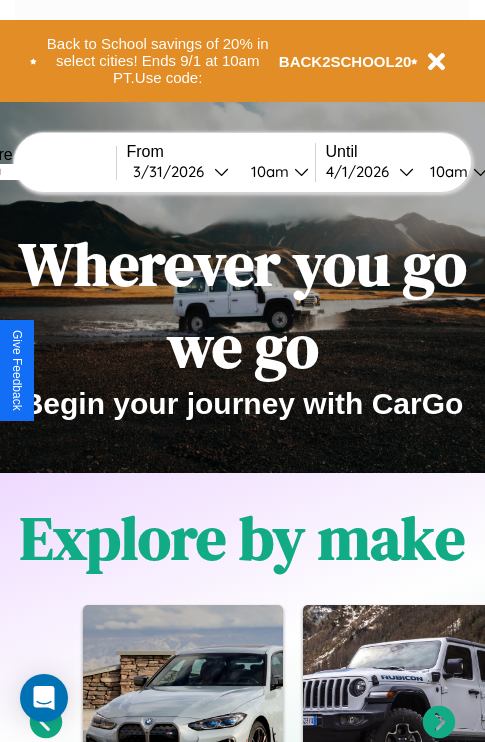 click on "10am" at bounding box center [267, 171] 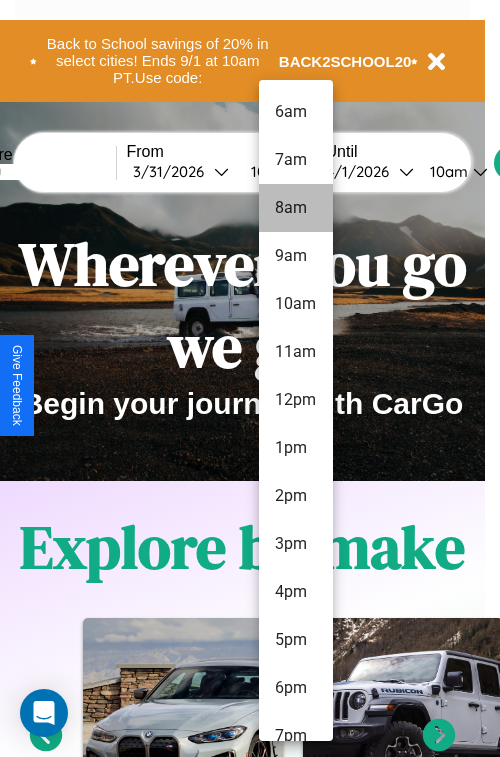 click on "8am" at bounding box center [296, 208] 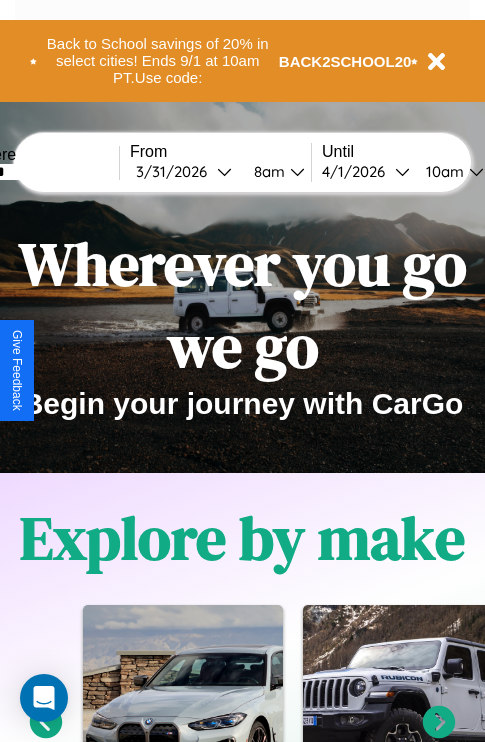 scroll, scrollTop: 0, scrollLeft: 66, axis: horizontal 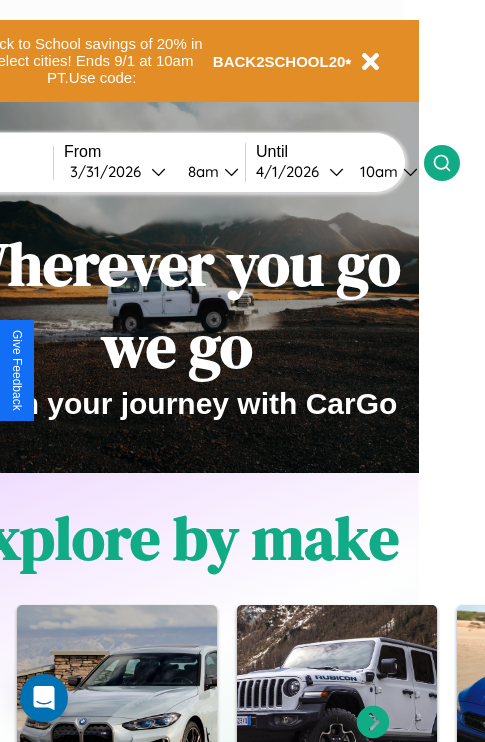 click 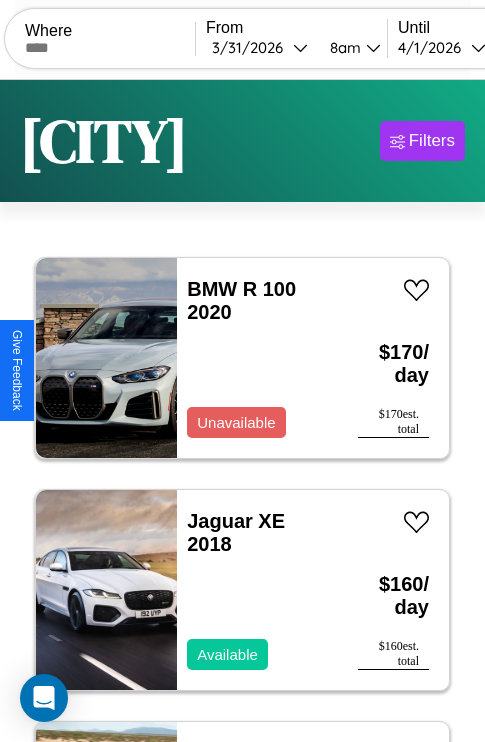 scroll, scrollTop: 95, scrollLeft: 0, axis: vertical 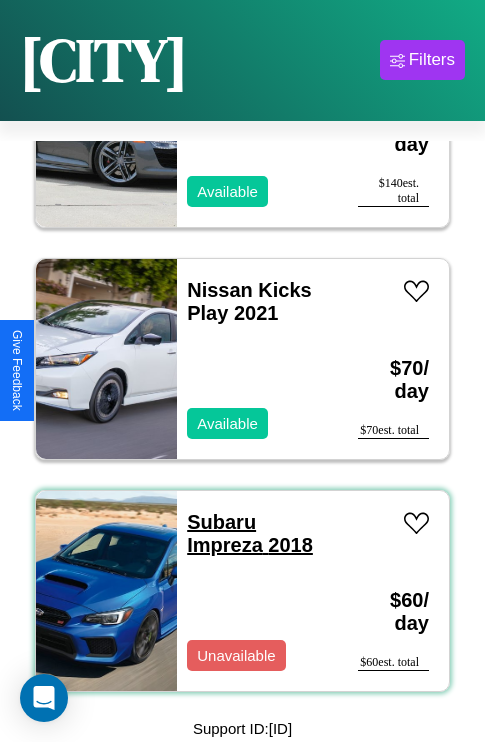 click on "Subaru   Impreza   2018" at bounding box center (250, 533) 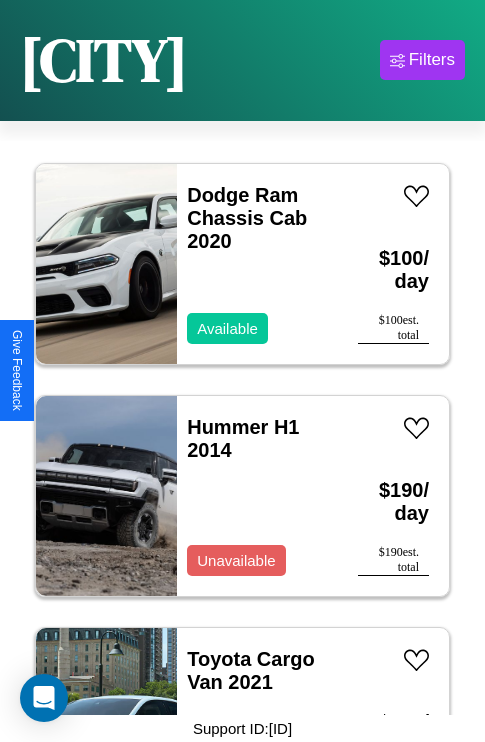 scroll, scrollTop: 18867, scrollLeft: 0, axis: vertical 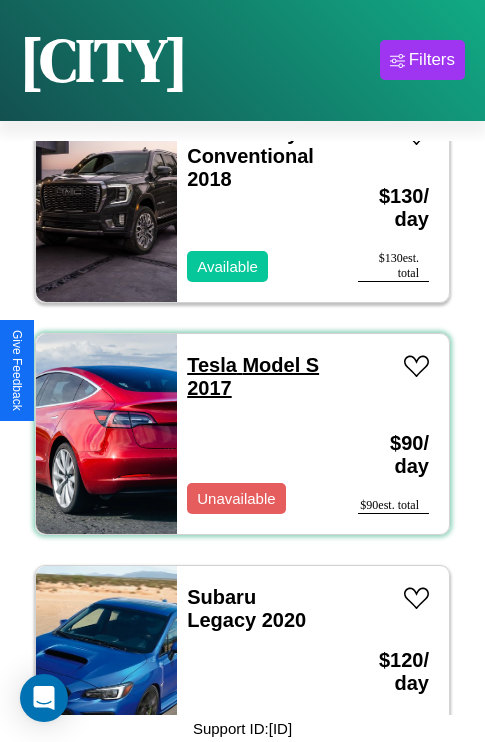 click on "Tesla   Model S   2017" at bounding box center (253, 376) 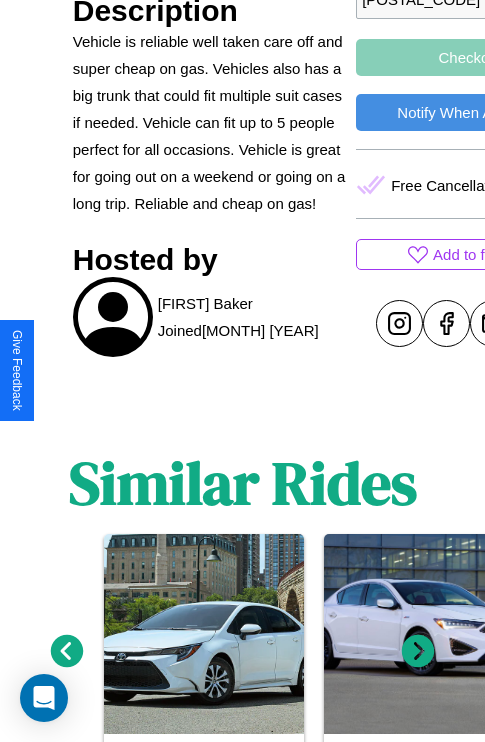 scroll, scrollTop: 890, scrollLeft: 0, axis: vertical 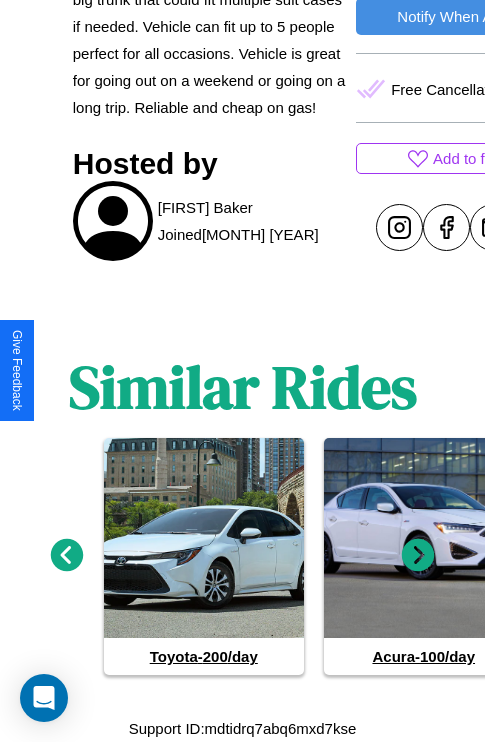 click 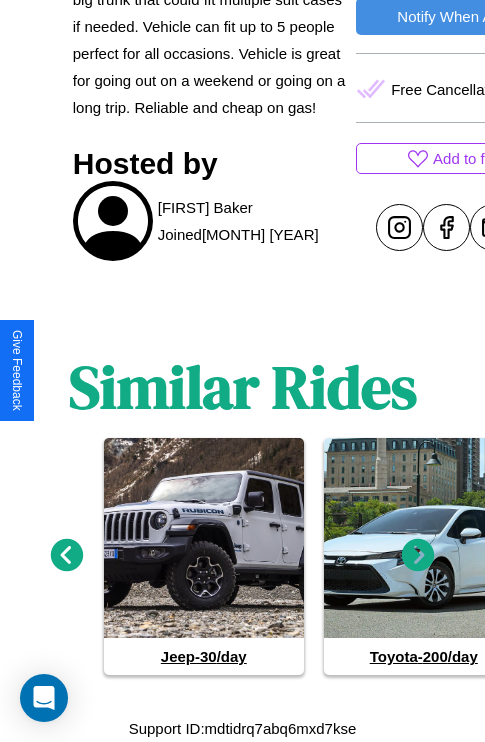 click 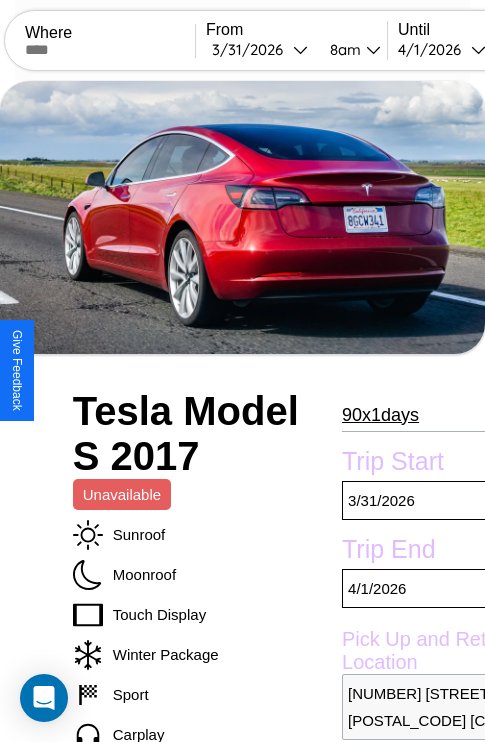 scroll, scrollTop: 977, scrollLeft: 0, axis: vertical 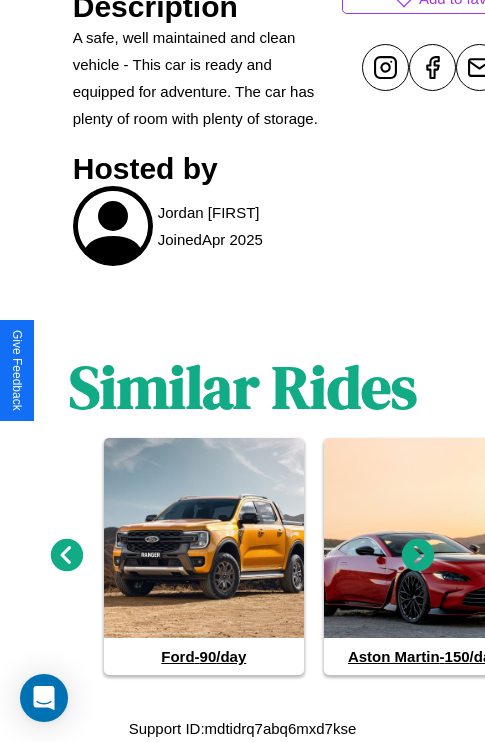 click 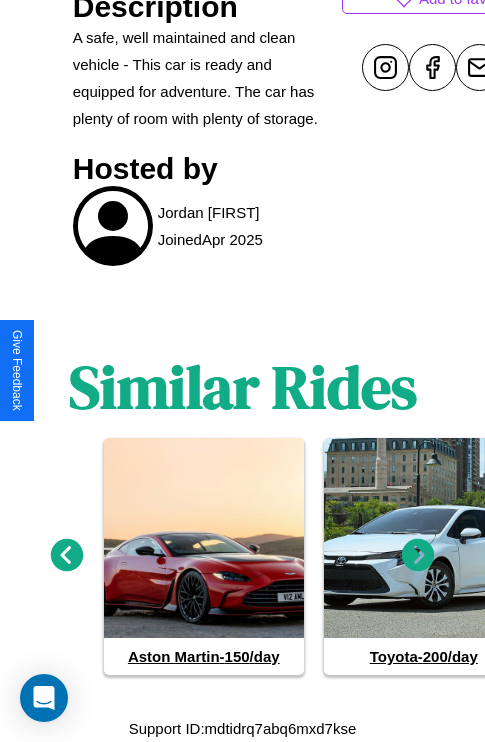 click 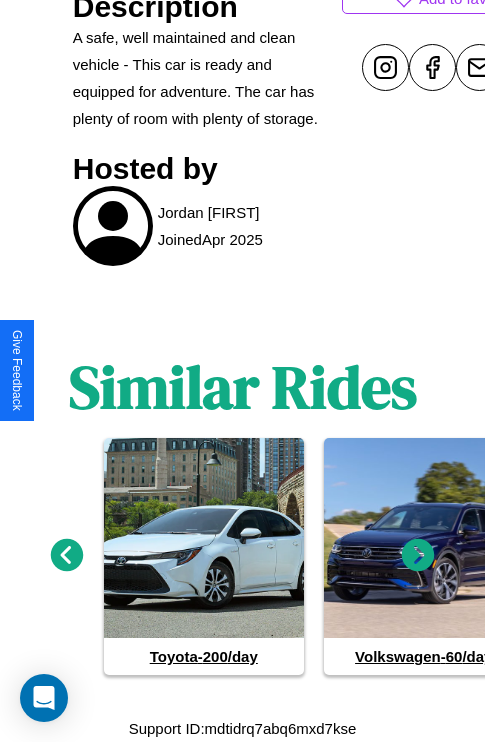 click 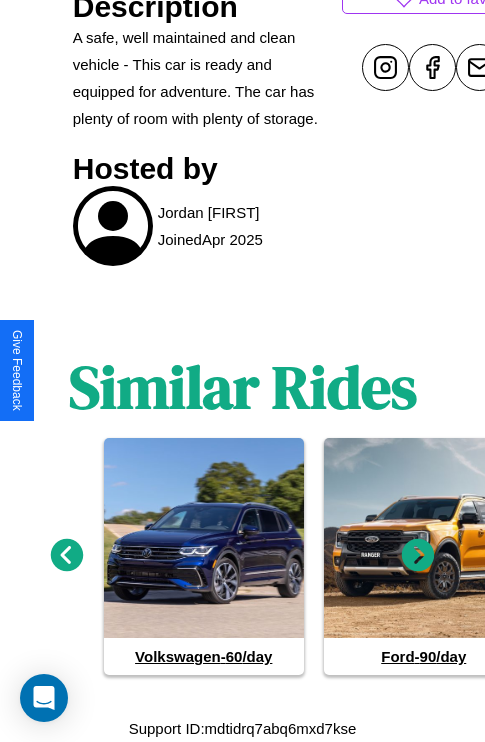 click 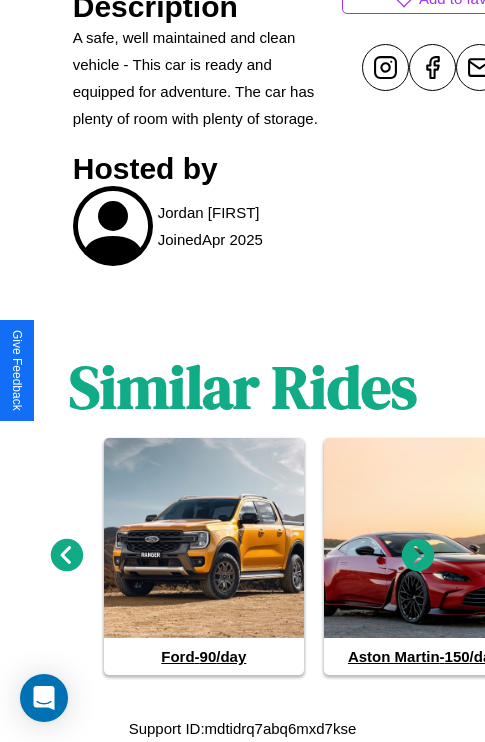click 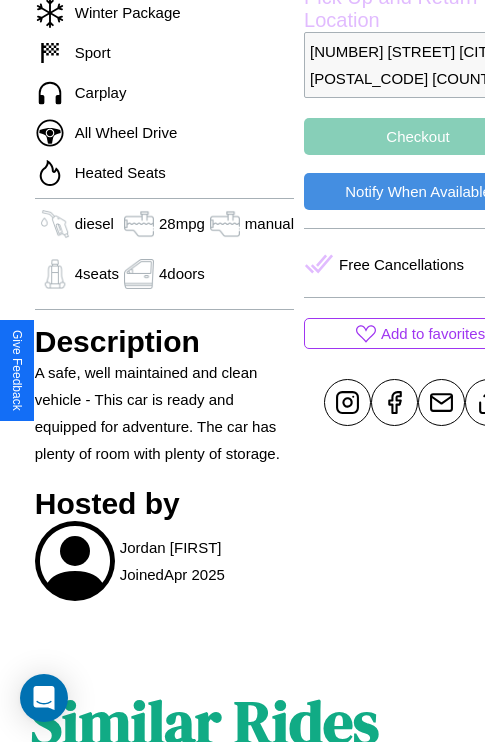 scroll, scrollTop: 336, scrollLeft: 72, axis: both 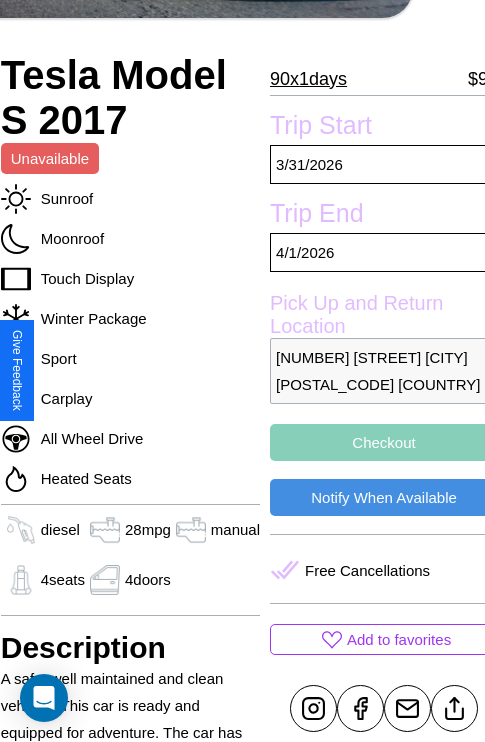 click on "1727 Elm Street  Berlin  96311 Germany" at bounding box center (384, 371) 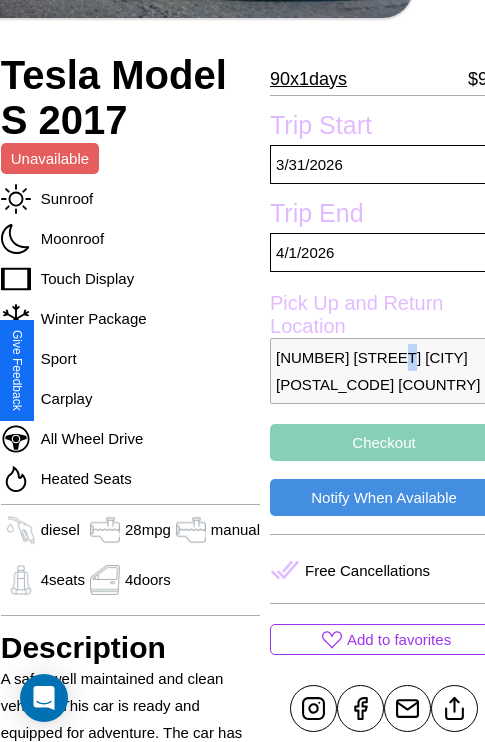 click on "1727 Elm Street  Berlin  96311 Germany" at bounding box center [384, 371] 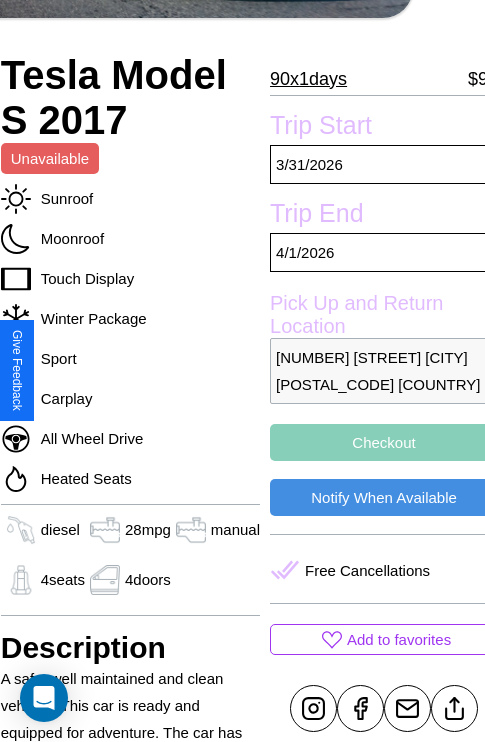 click on "1727 Elm Street  Berlin  96311 Germany" at bounding box center [384, 371] 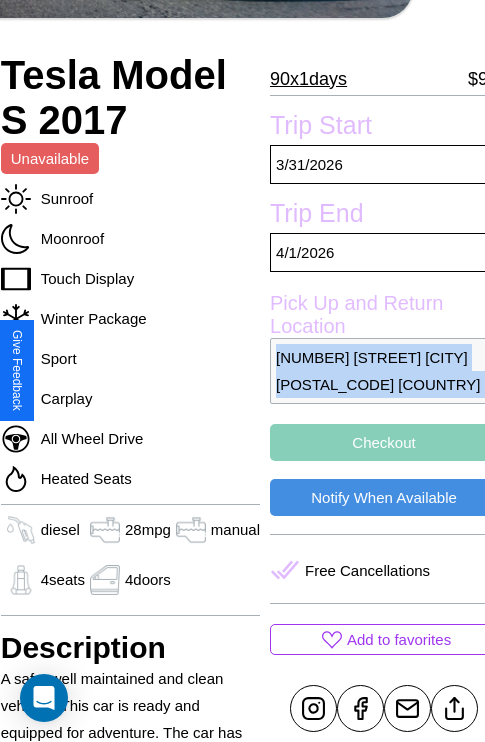 click on "1727 Elm Street  Berlin  96311 Germany" at bounding box center (384, 371) 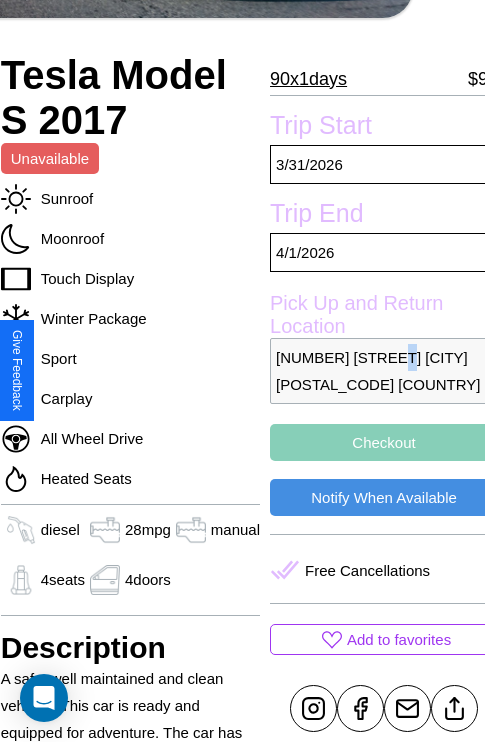 click on "1727 Elm Street  Berlin  96311 Germany" at bounding box center (384, 371) 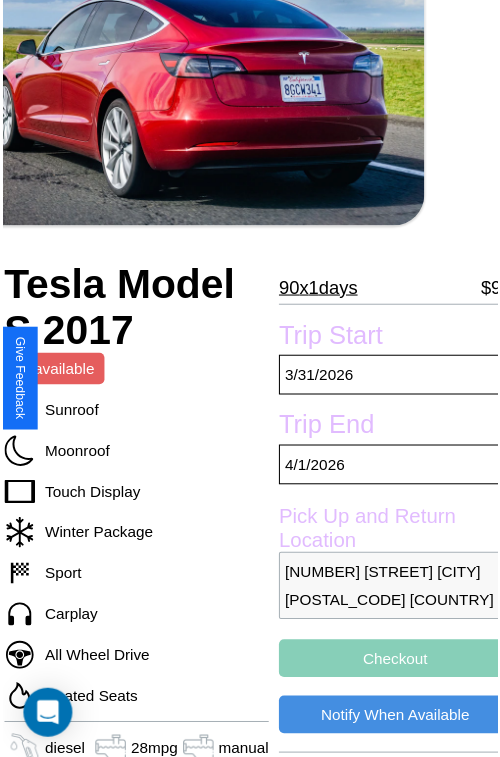 scroll, scrollTop: 130, scrollLeft: 72, axis: both 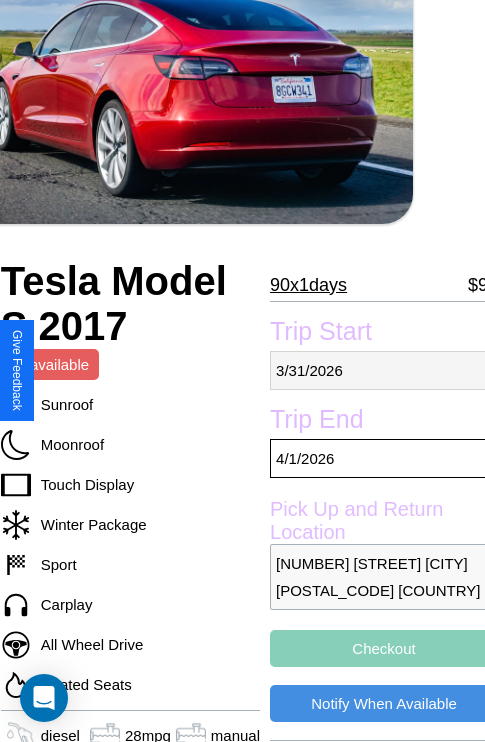 click on "3 / 31 / 2026" at bounding box center (384, 370) 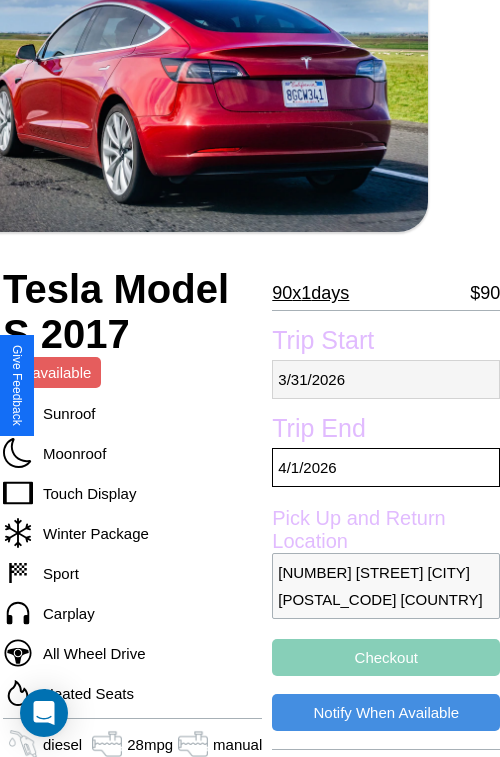 select on "*" 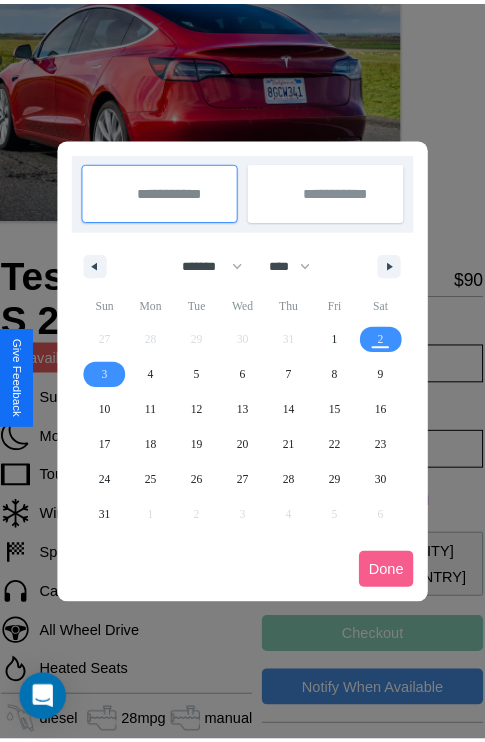 scroll, scrollTop: 0, scrollLeft: 72, axis: horizontal 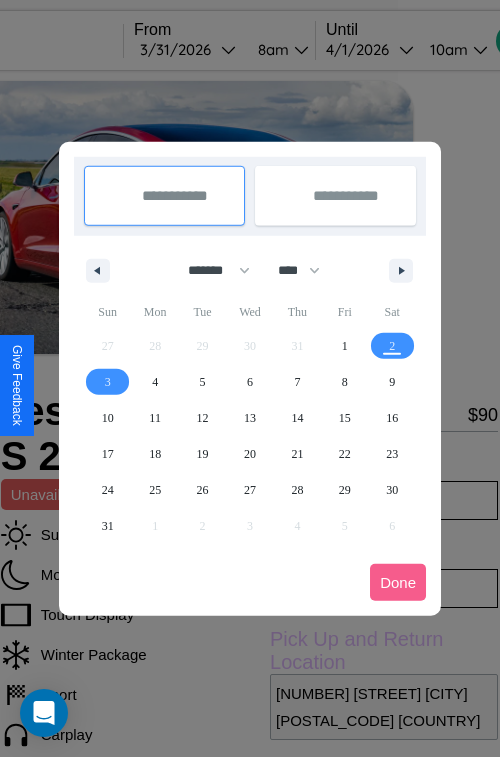 click at bounding box center [250, 378] 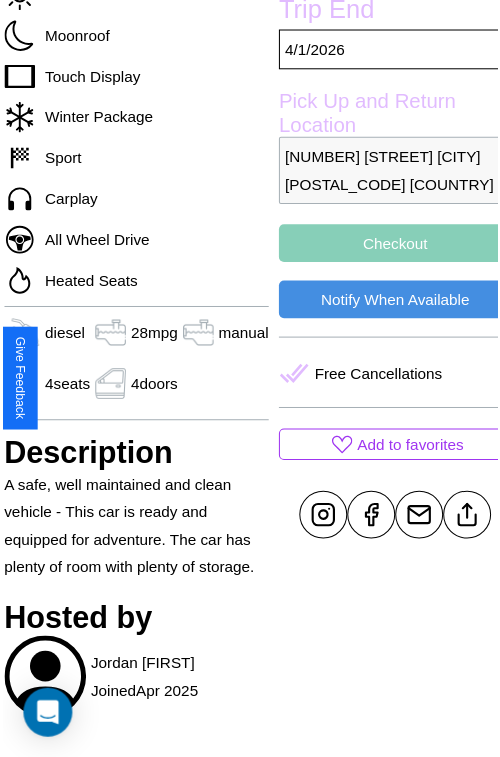 scroll, scrollTop: 605, scrollLeft: 72, axis: both 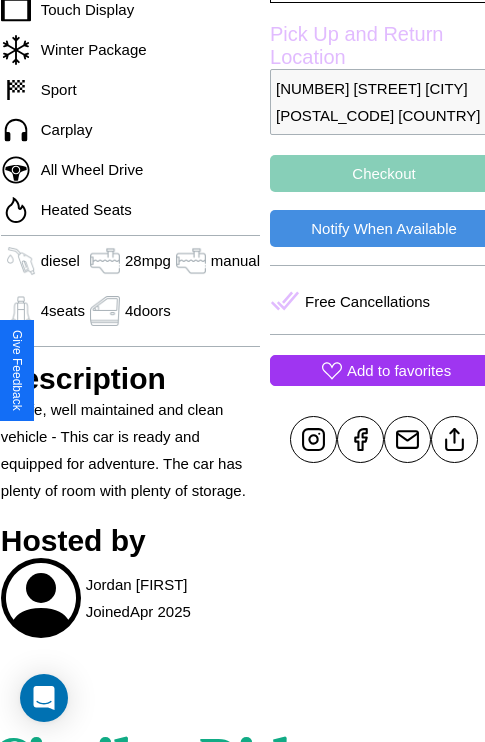 click on "Add to favorites" at bounding box center (399, 370) 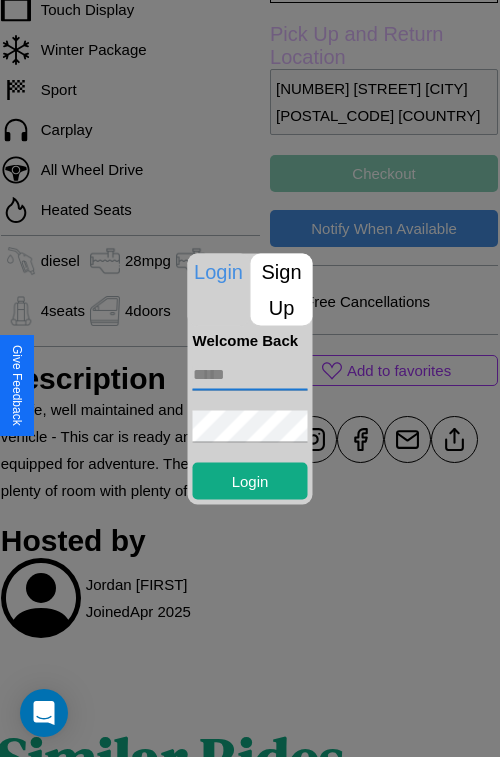 click at bounding box center [250, 374] 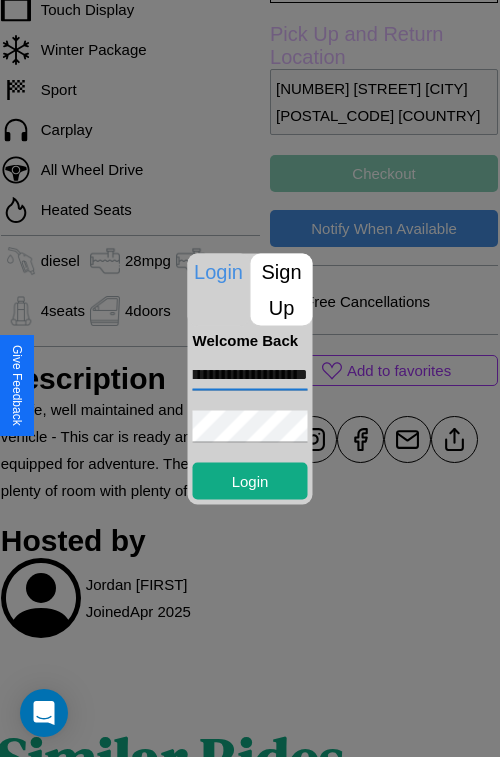 scroll, scrollTop: 0, scrollLeft: 66, axis: horizontal 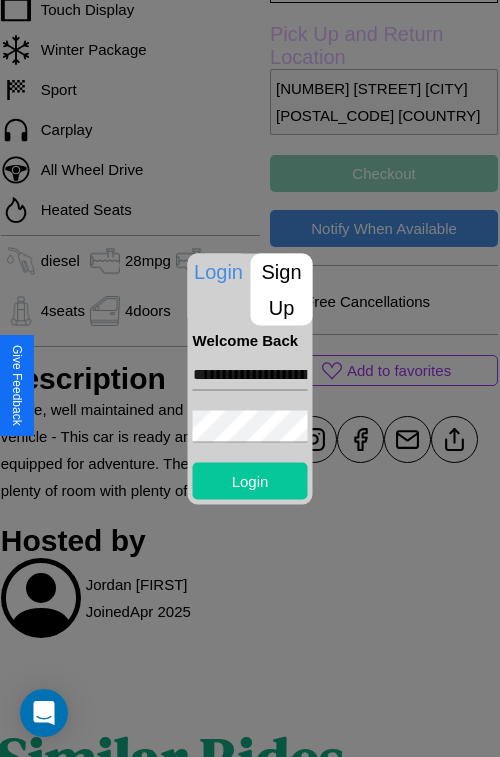 click on "Login" at bounding box center (250, 480) 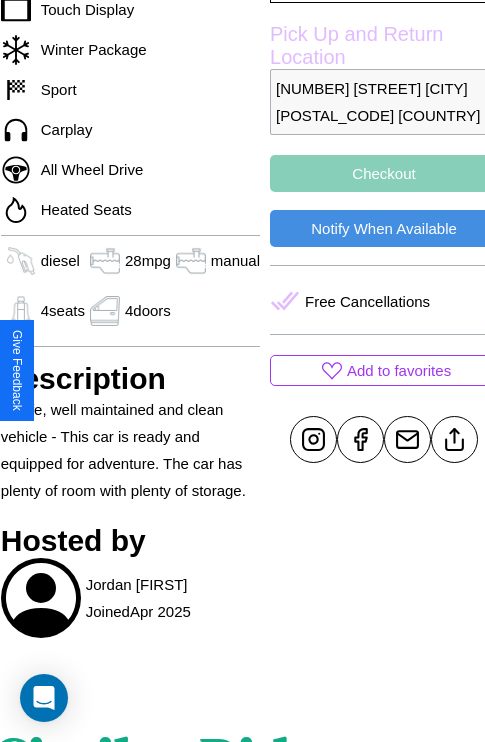 scroll, scrollTop: 605, scrollLeft: 72, axis: both 